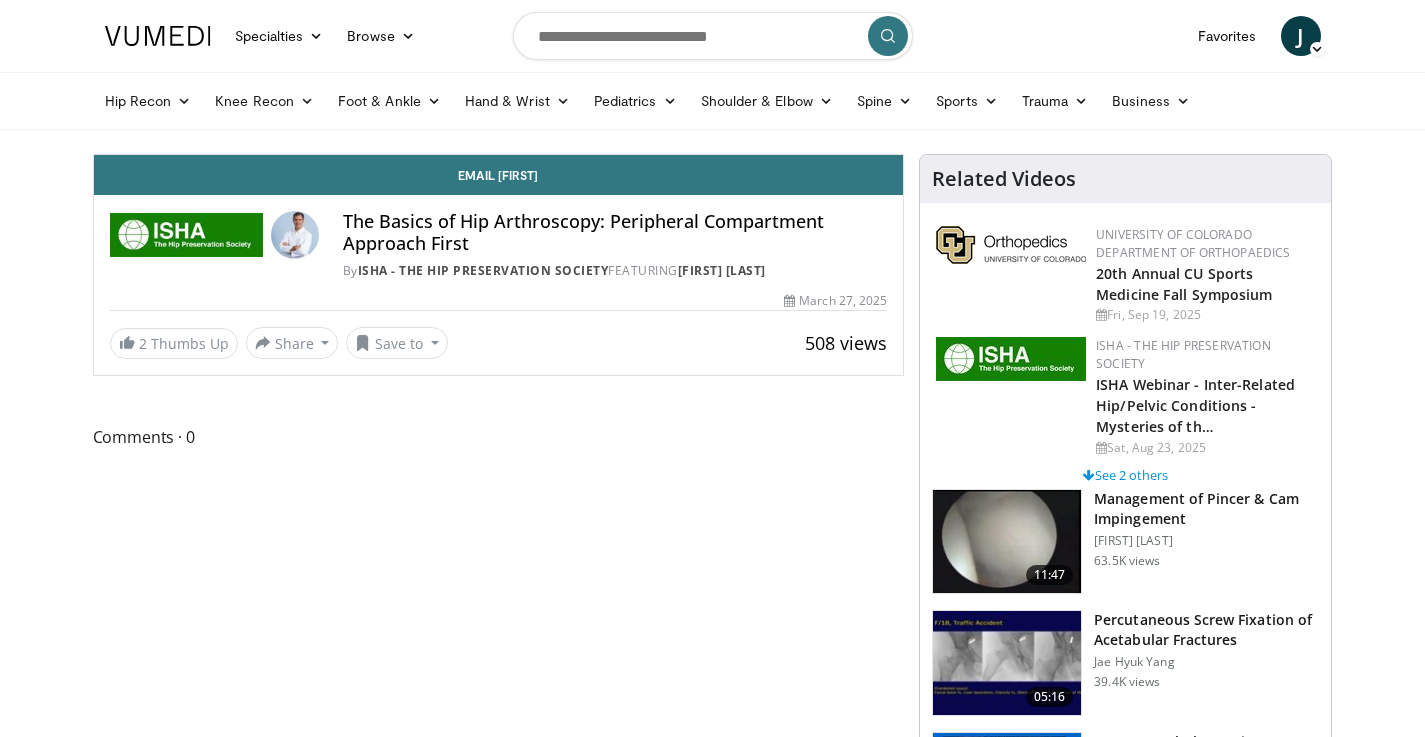 scroll, scrollTop: 0, scrollLeft: 0, axis: both 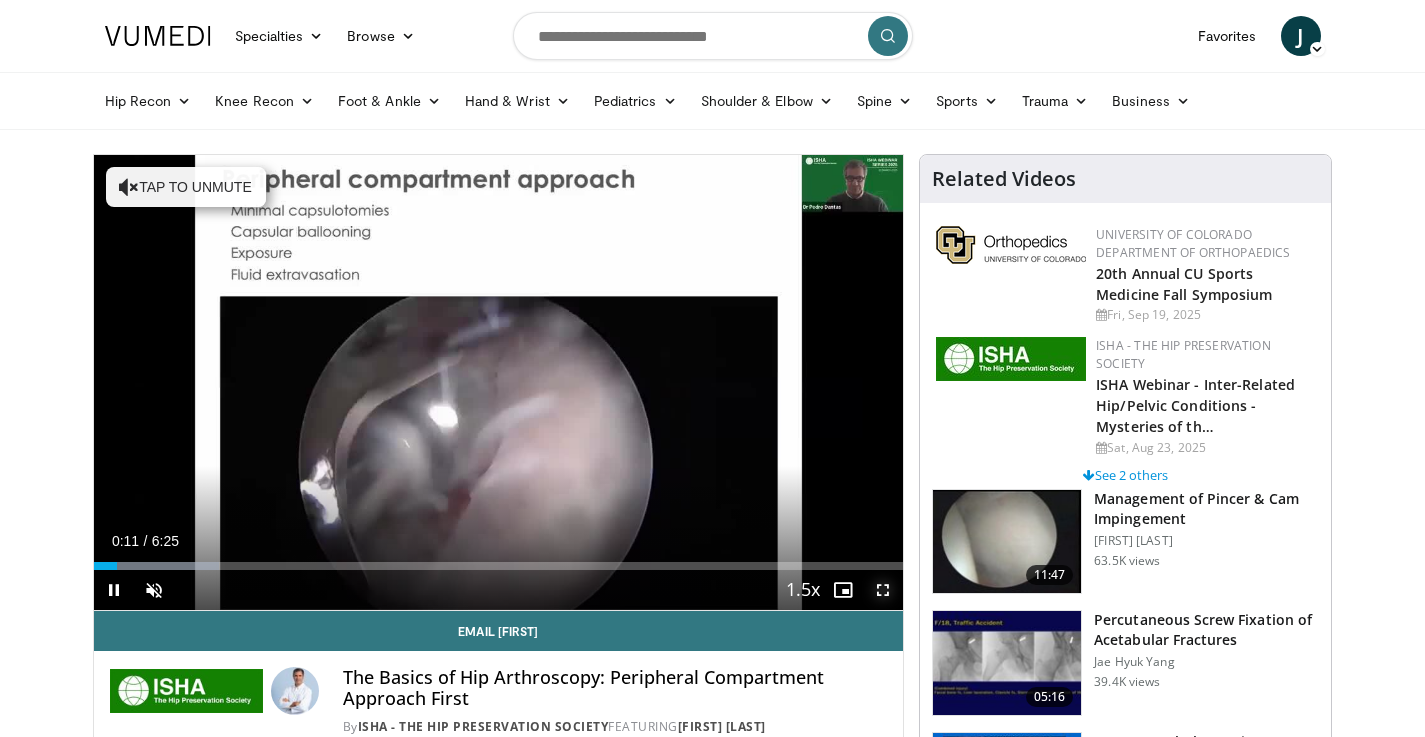 click at bounding box center (883, 590) 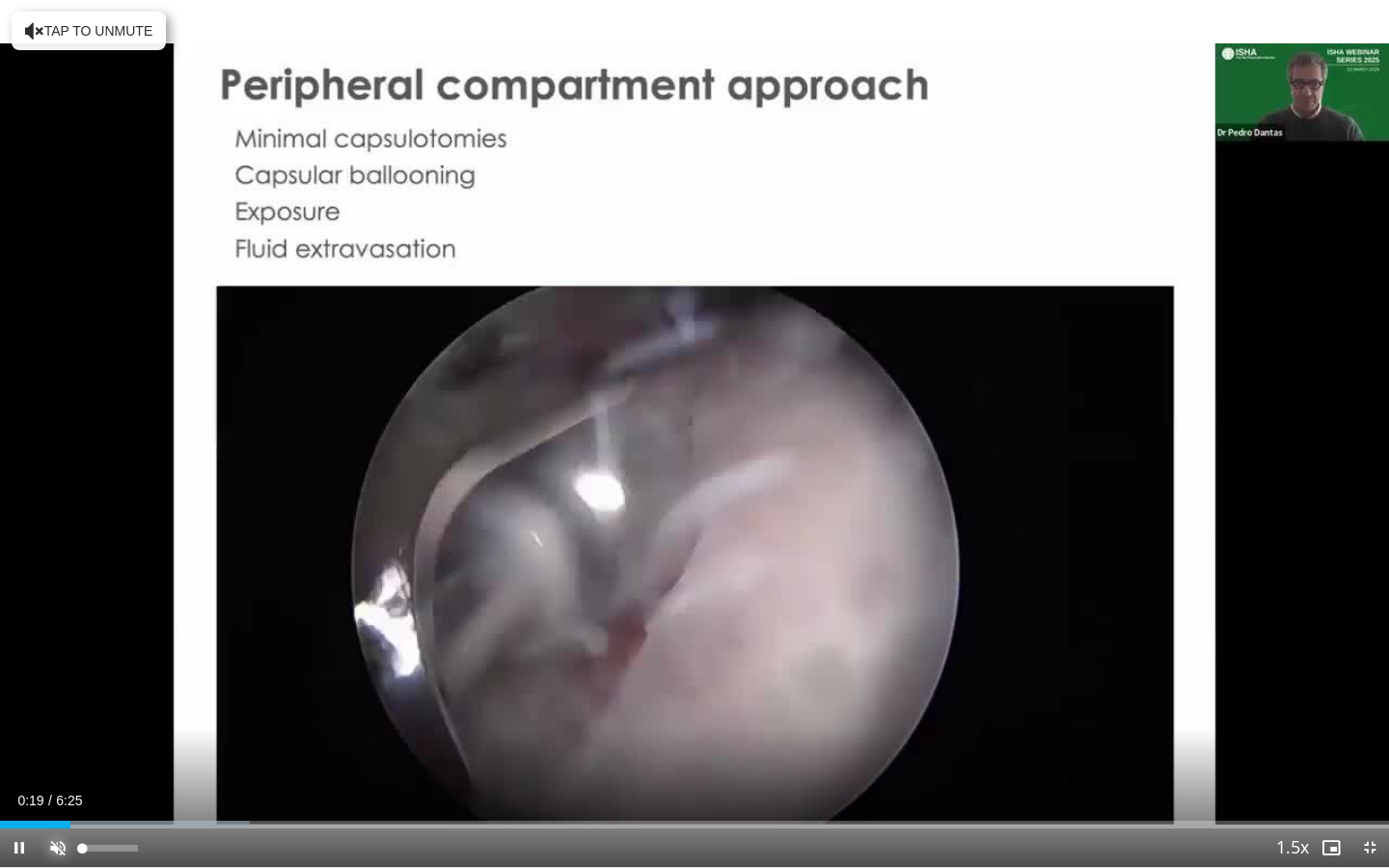 click at bounding box center [58, 848] 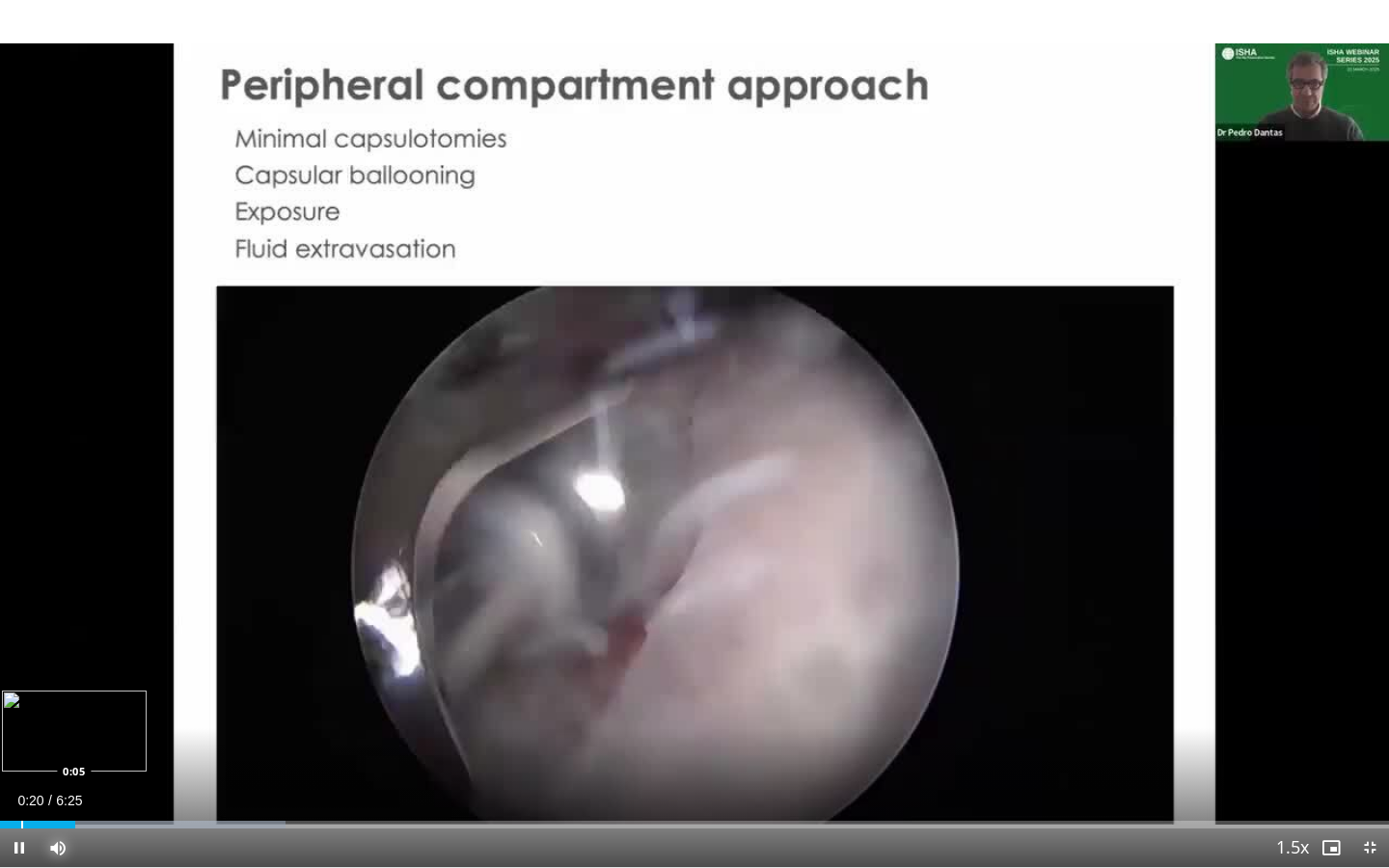 click at bounding box center [22, 825] 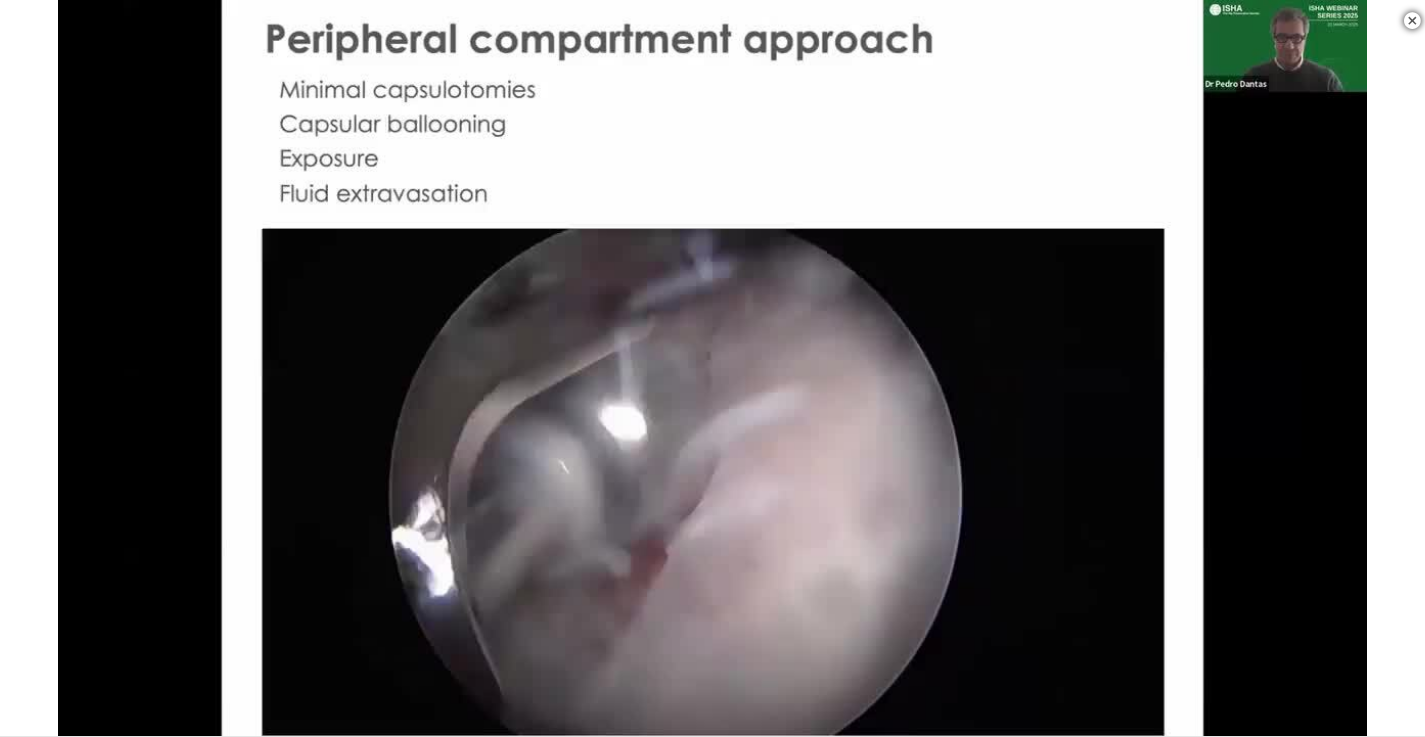 scroll, scrollTop: 467, scrollLeft: 0, axis: vertical 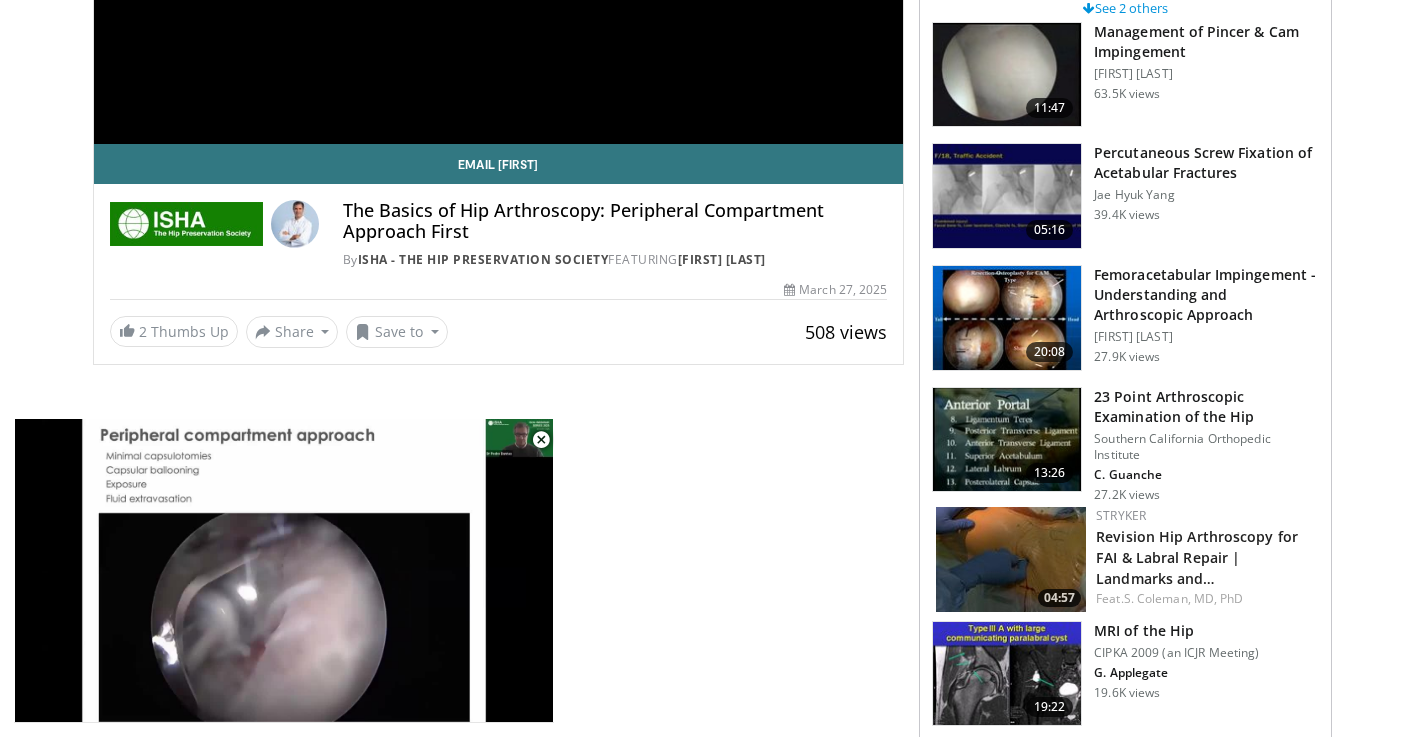 click at bounding box center [1007, 440] 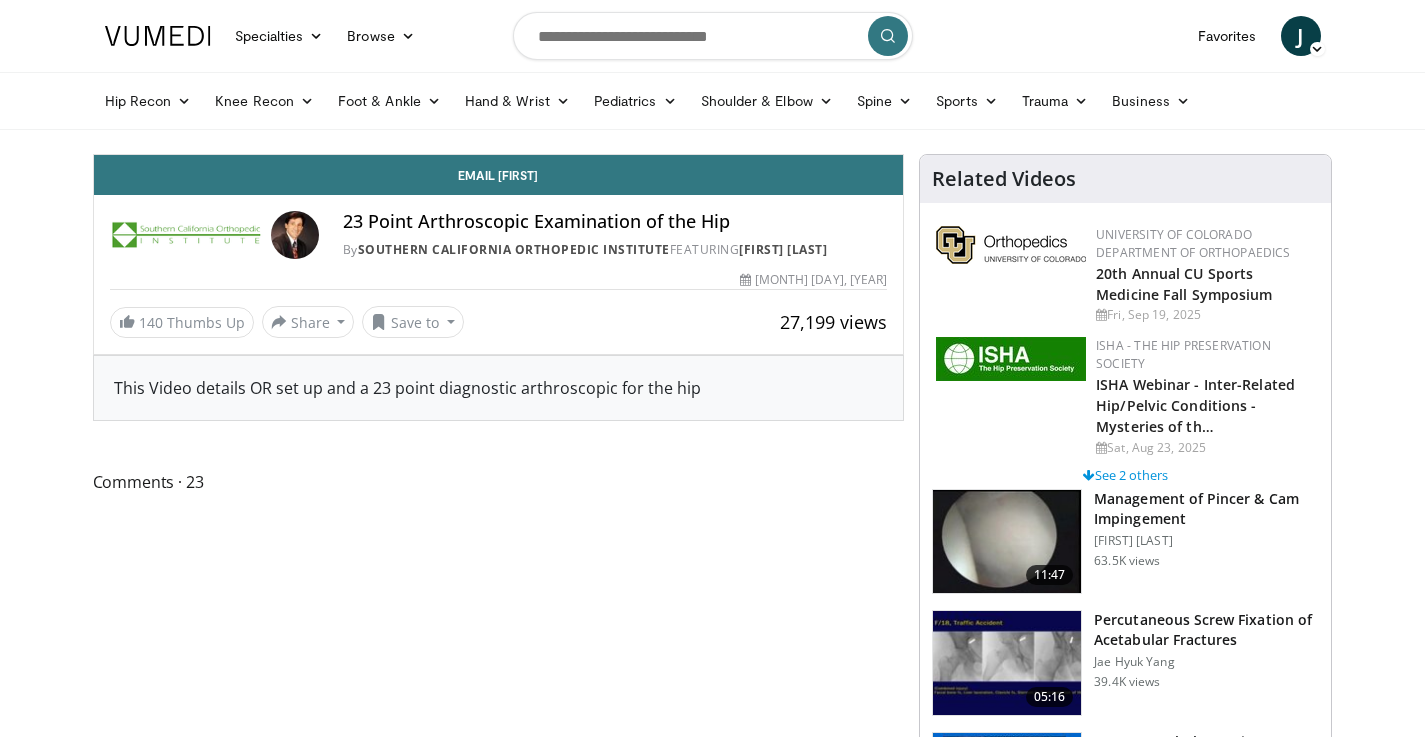 scroll, scrollTop: 0, scrollLeft: 0, axis: both 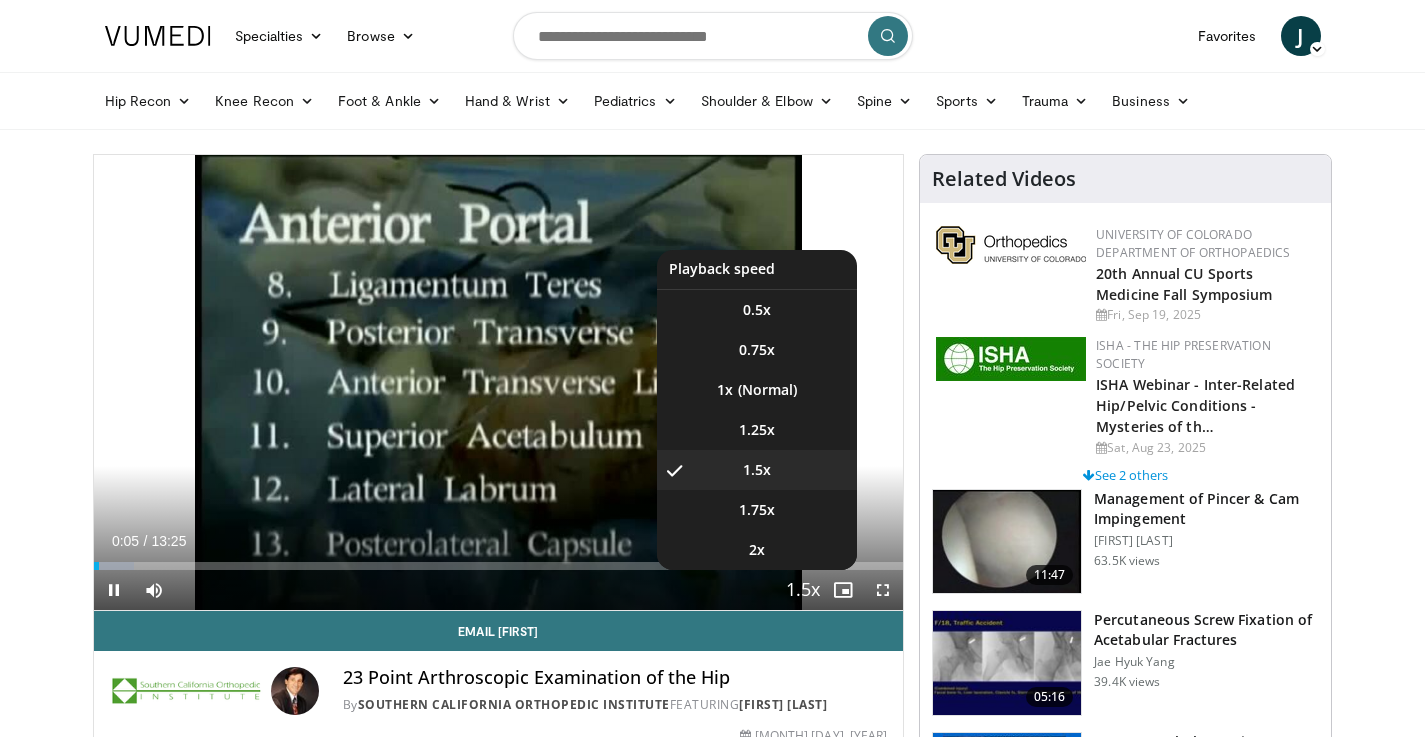click at bounding box center [803, 591] 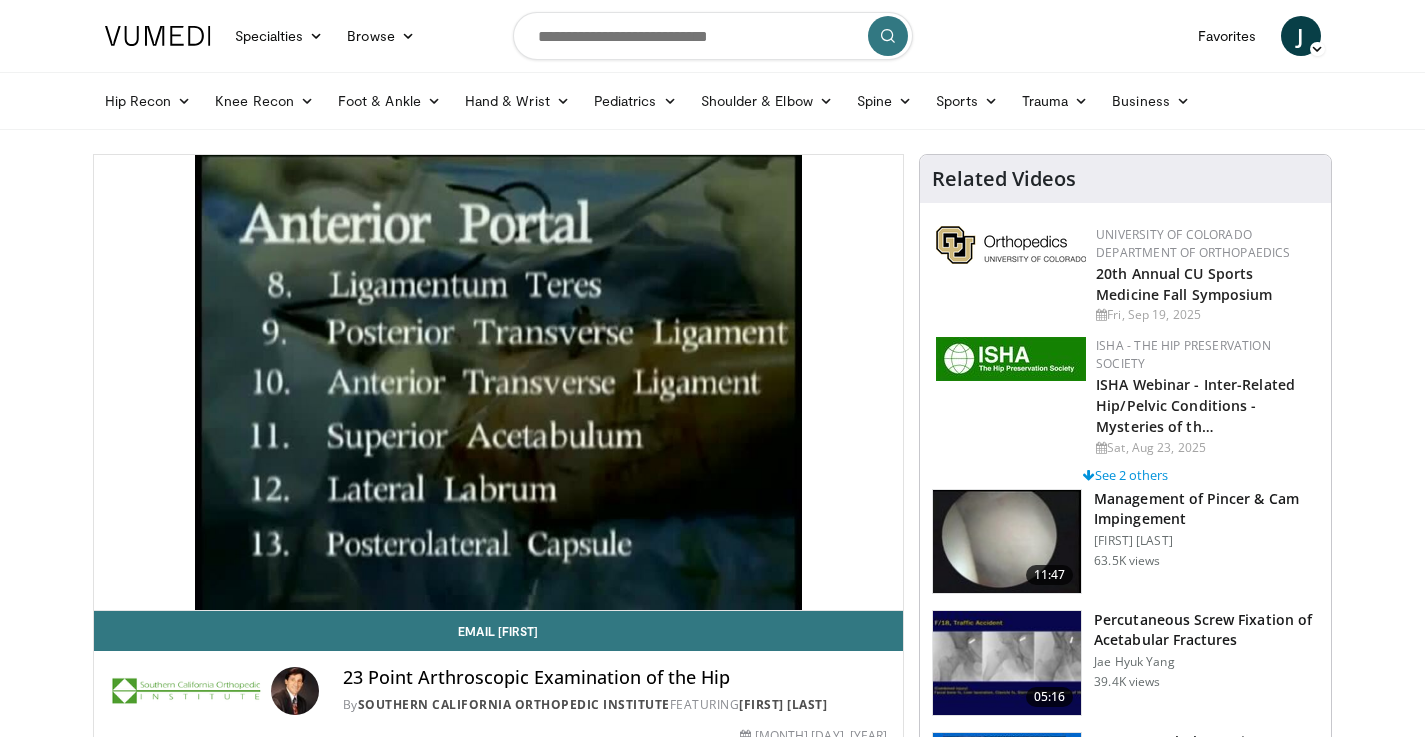 click on "10 seconds
Tap to unmute" at bounding box center [499, 382] 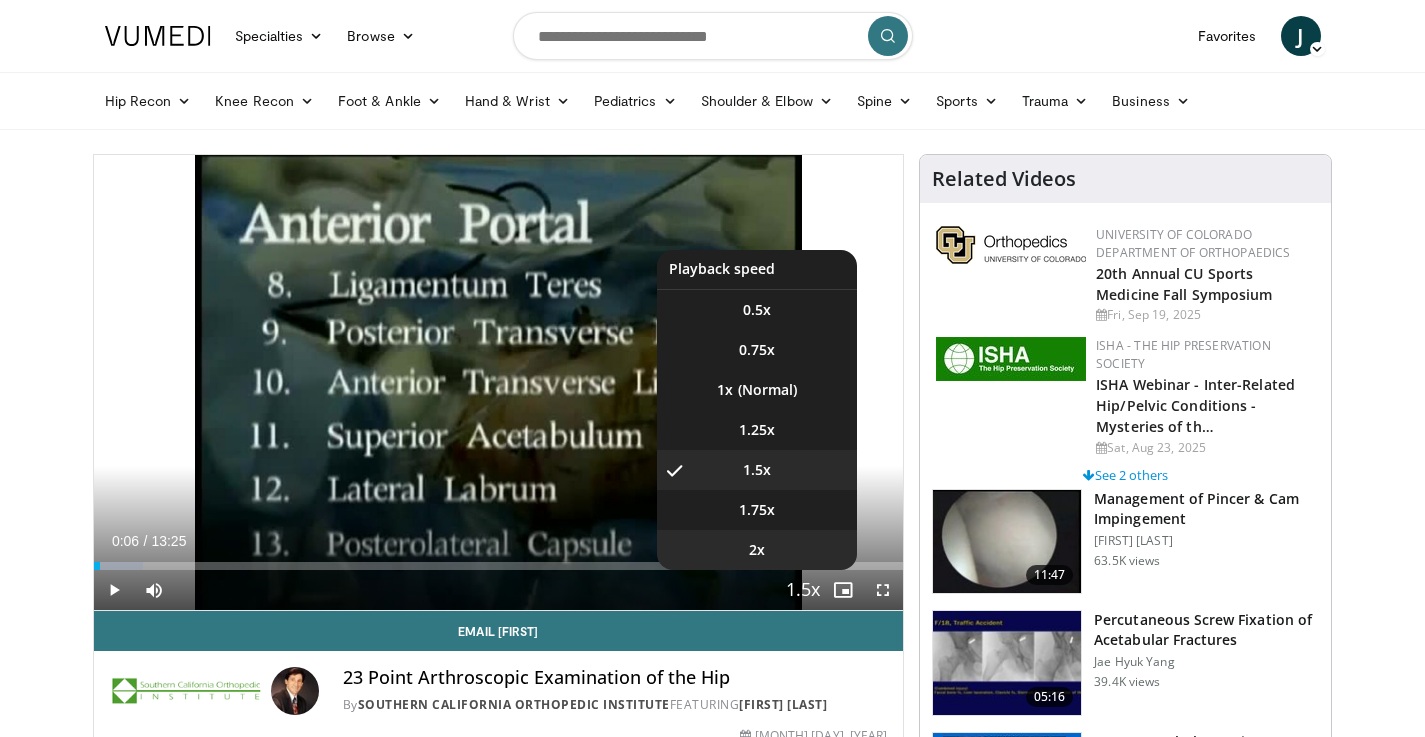 click on "2x" at bounding box center (757, 550) 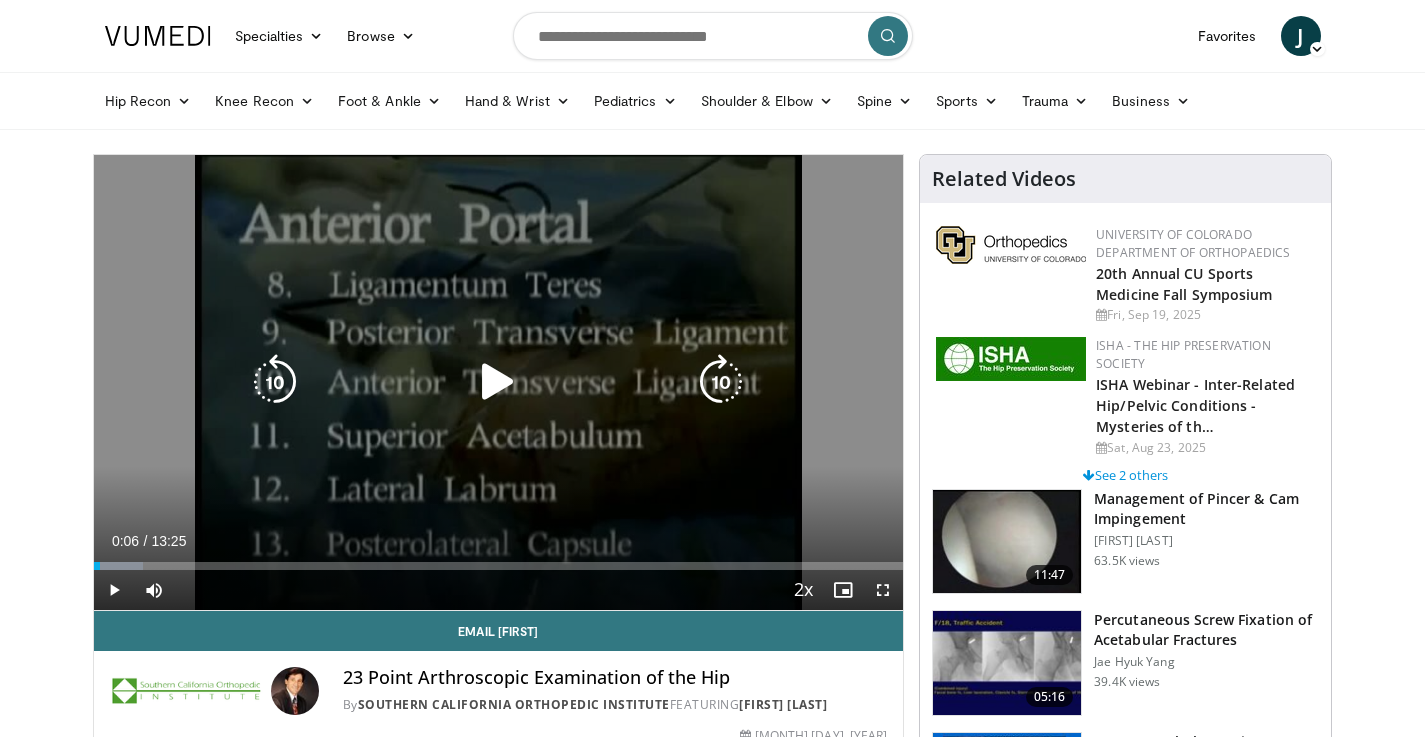 click on "10 seconds
Tap to unmute" at bounding box center (499, 382) 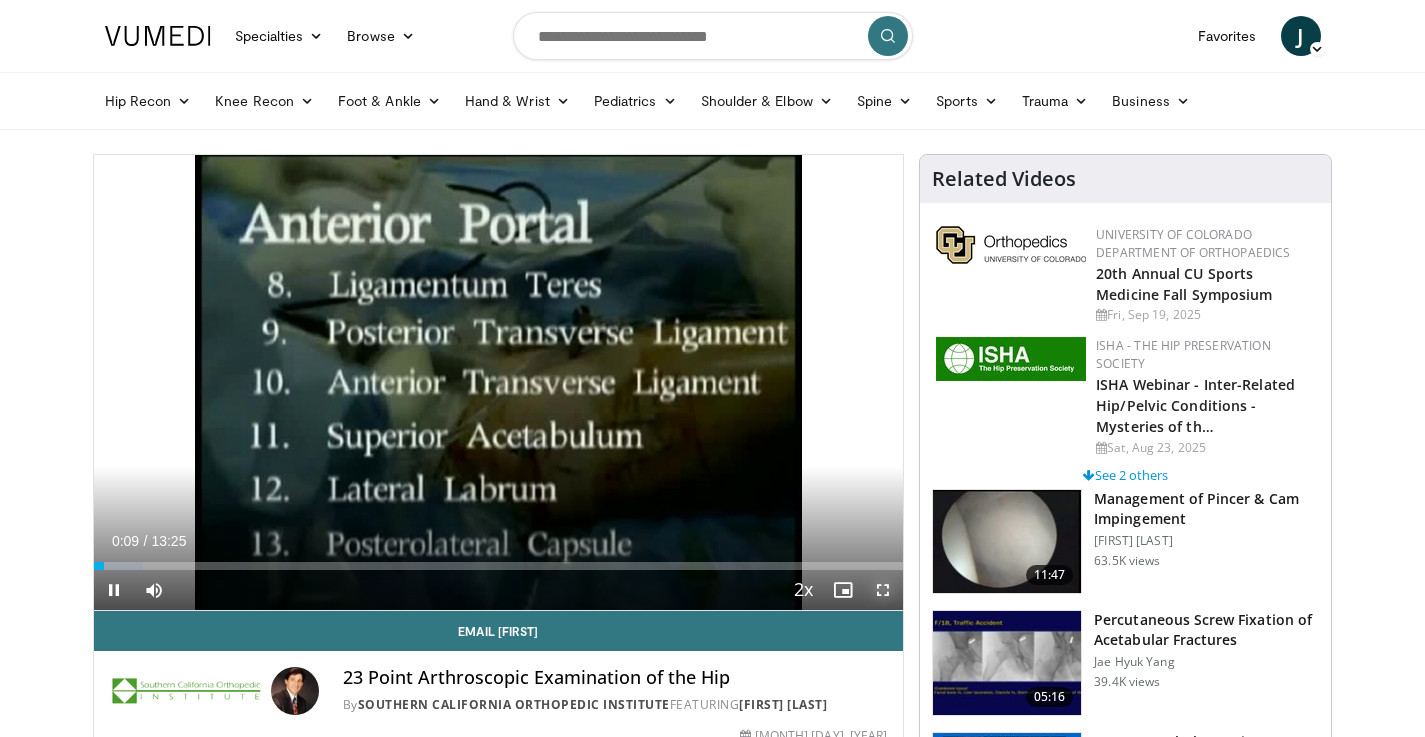 click at bounding box center (883, 590) 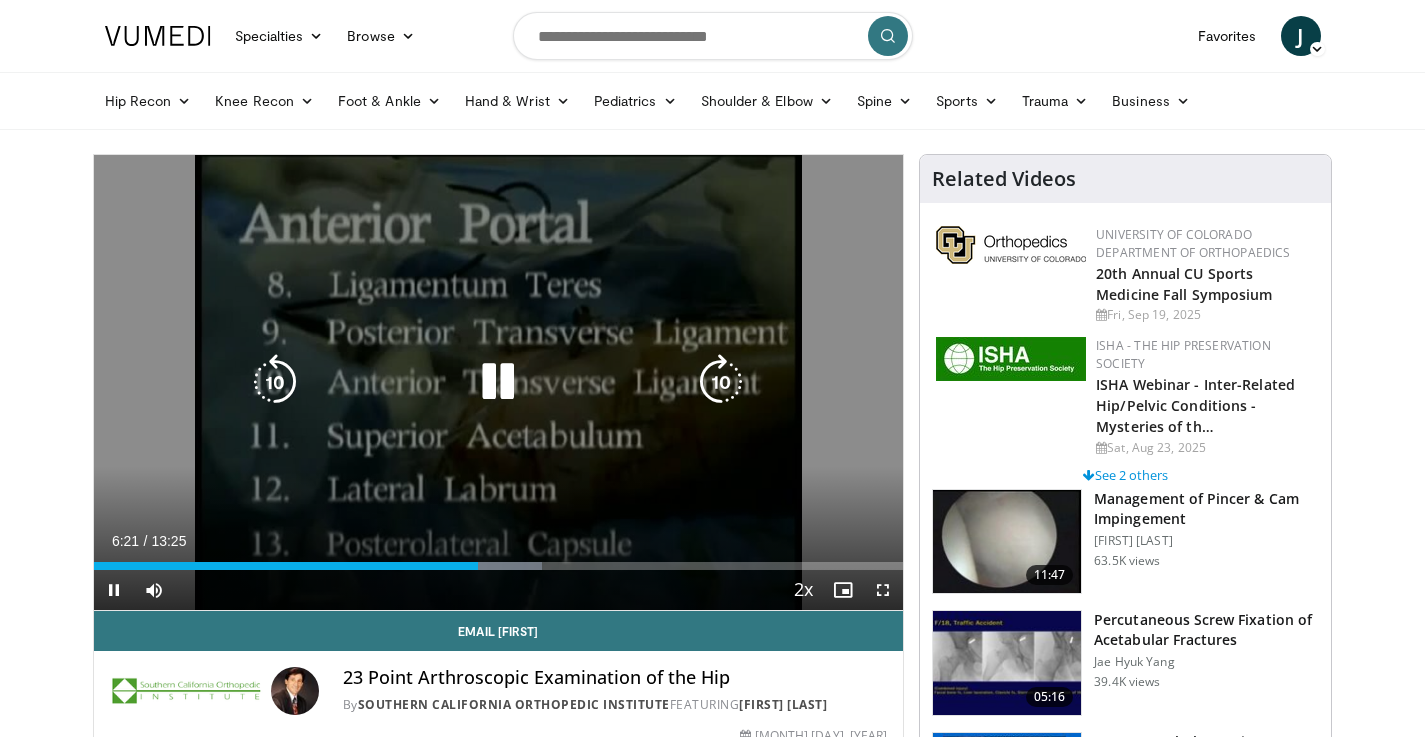 click at bounding box center [498, 382] 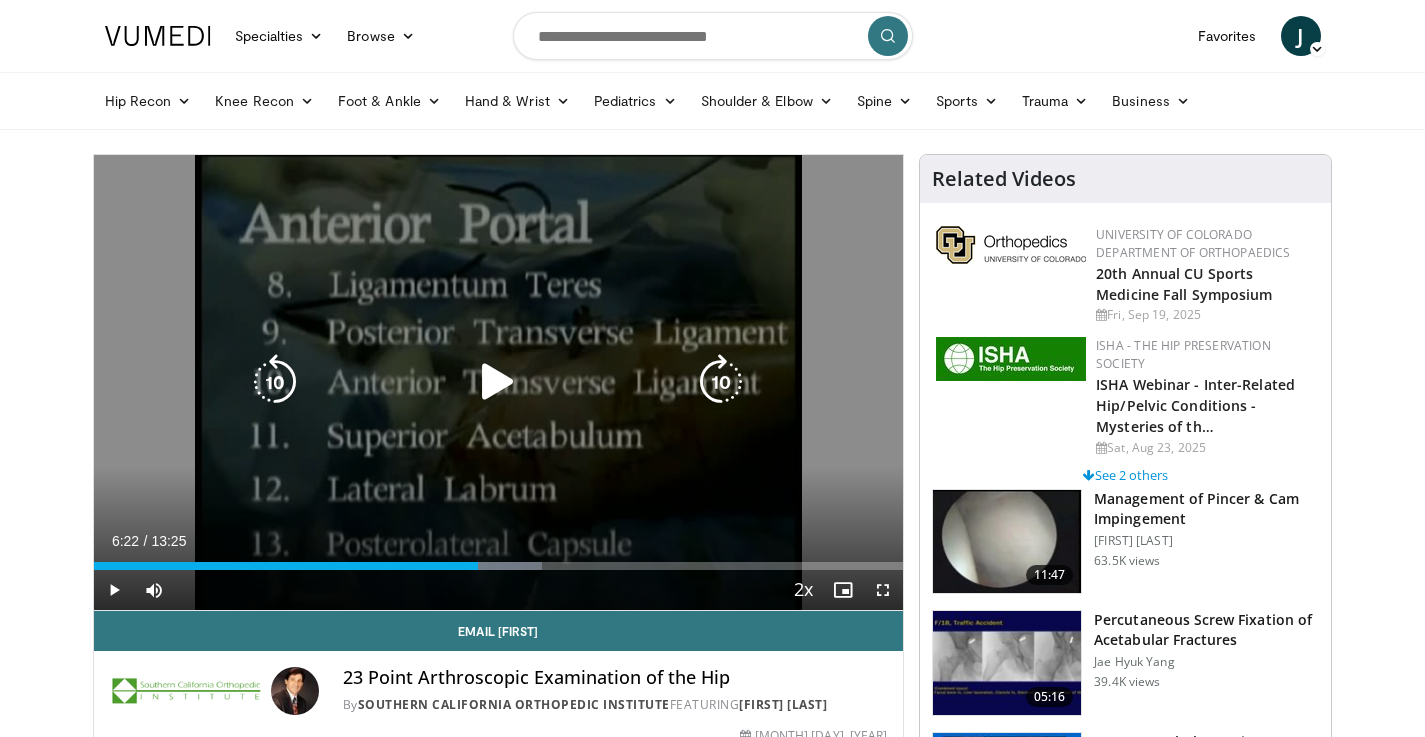 click at bounding box center [498, 382] 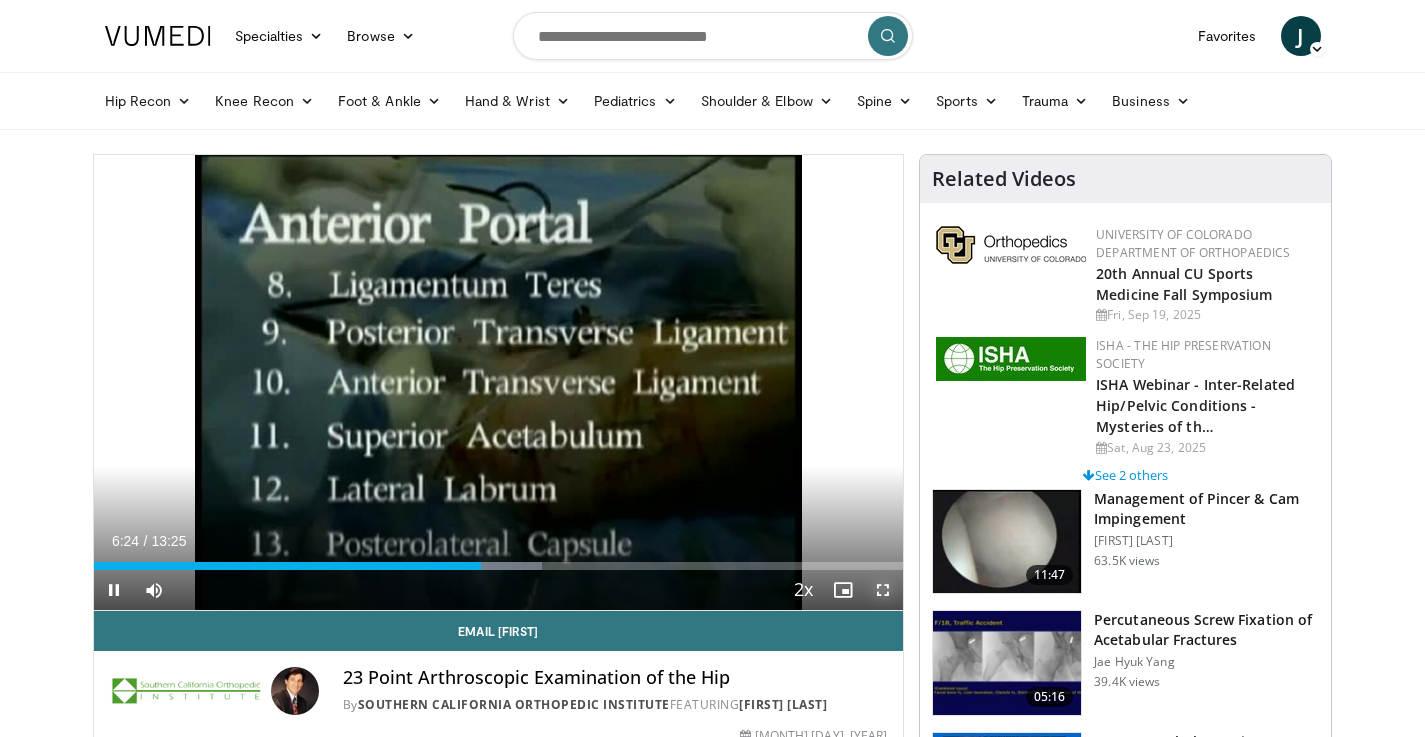 click at bounding box center (883, 590) 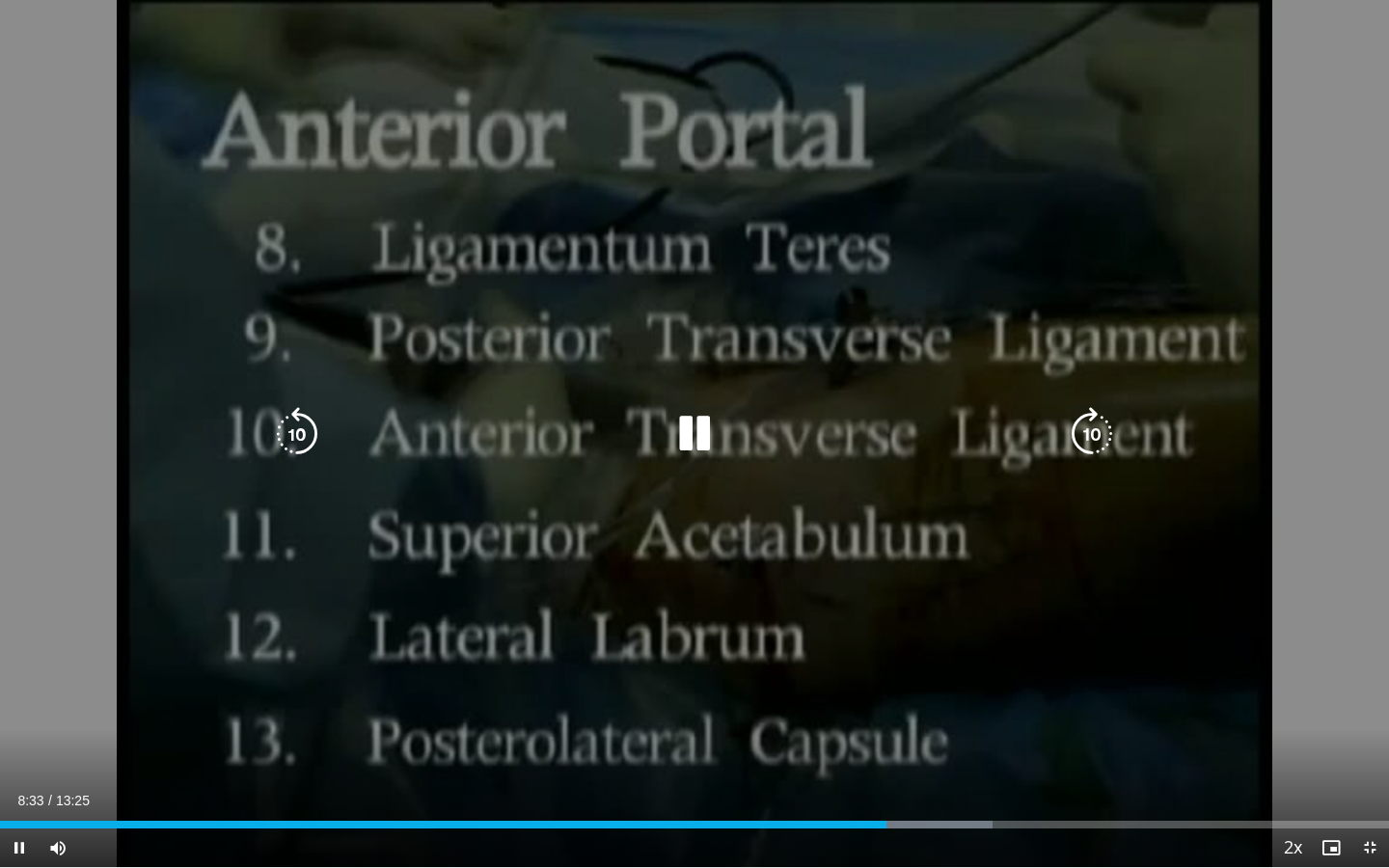 click at bounding box center [297, 434] 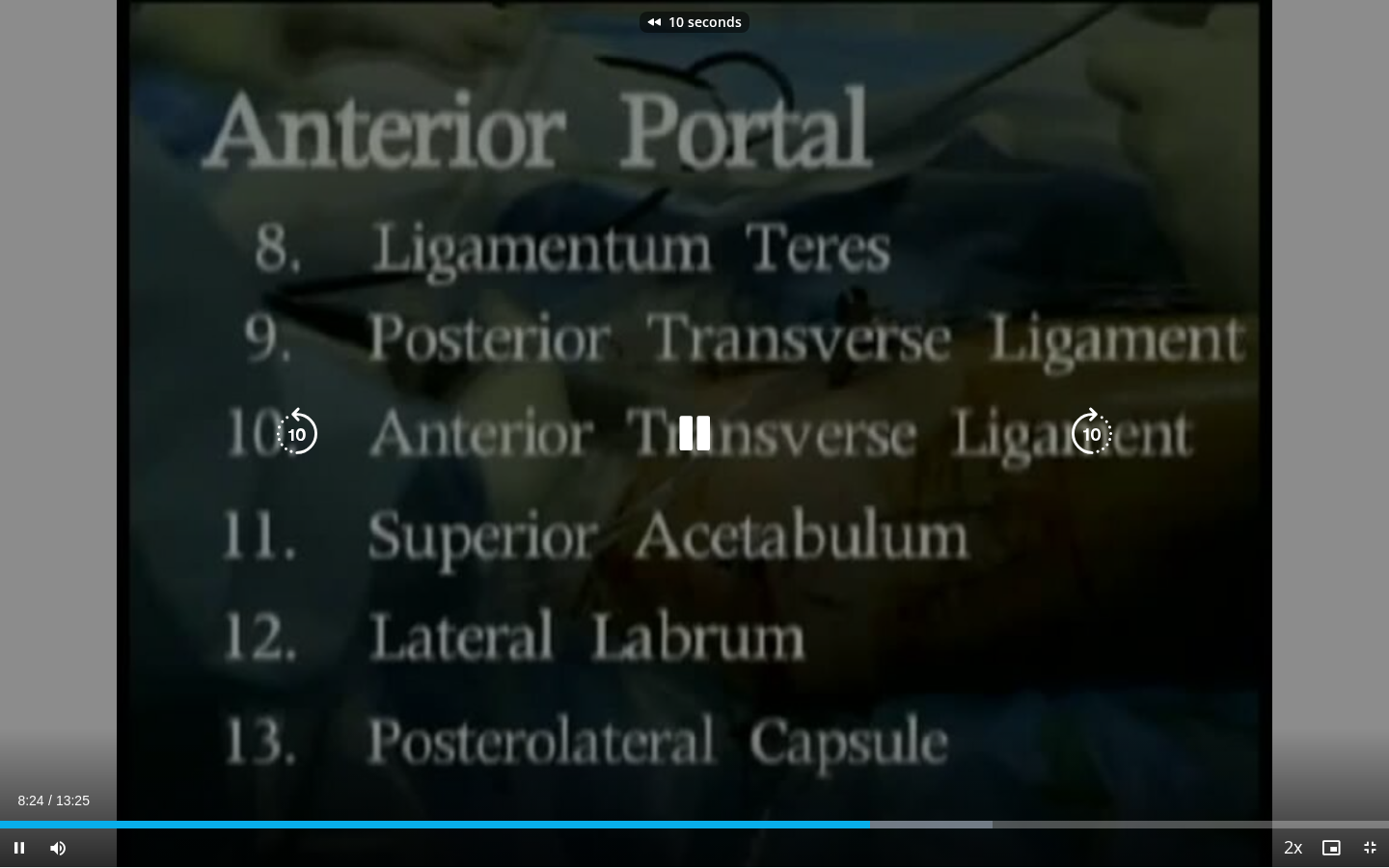 click at bounding box center [297, 434] 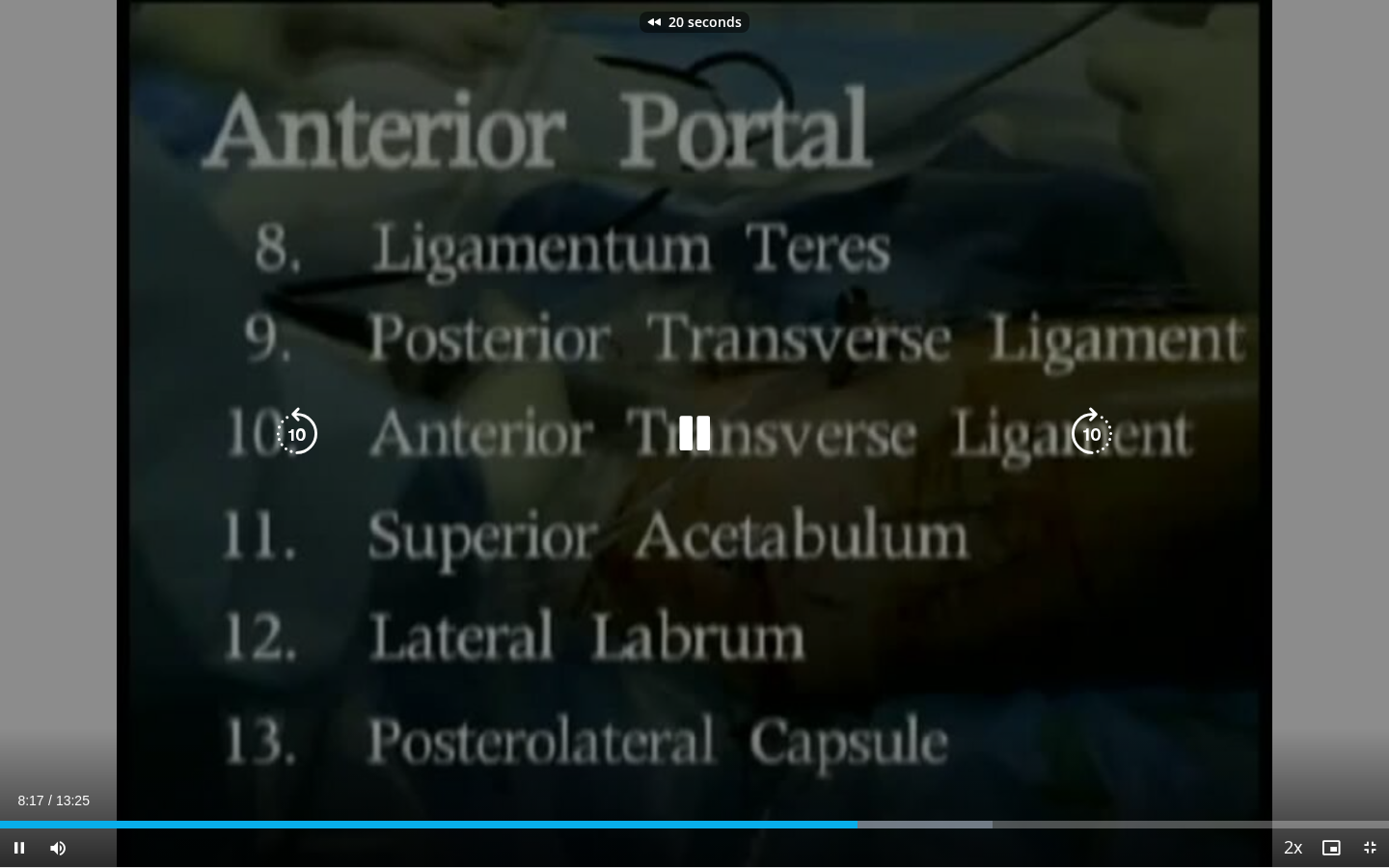 click at bounding box center [297, 434] 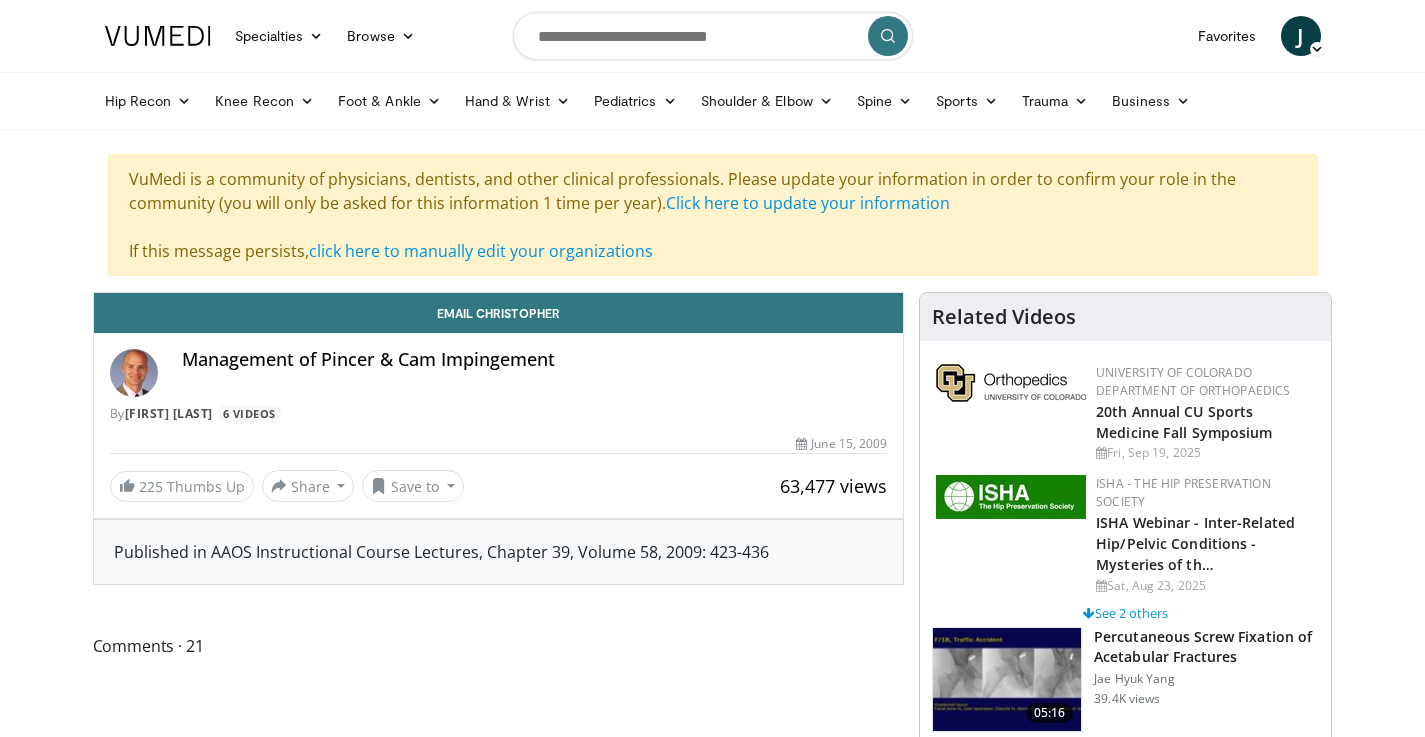 scroll, scrollTop: 0, scrollLeft: 0, axis: both 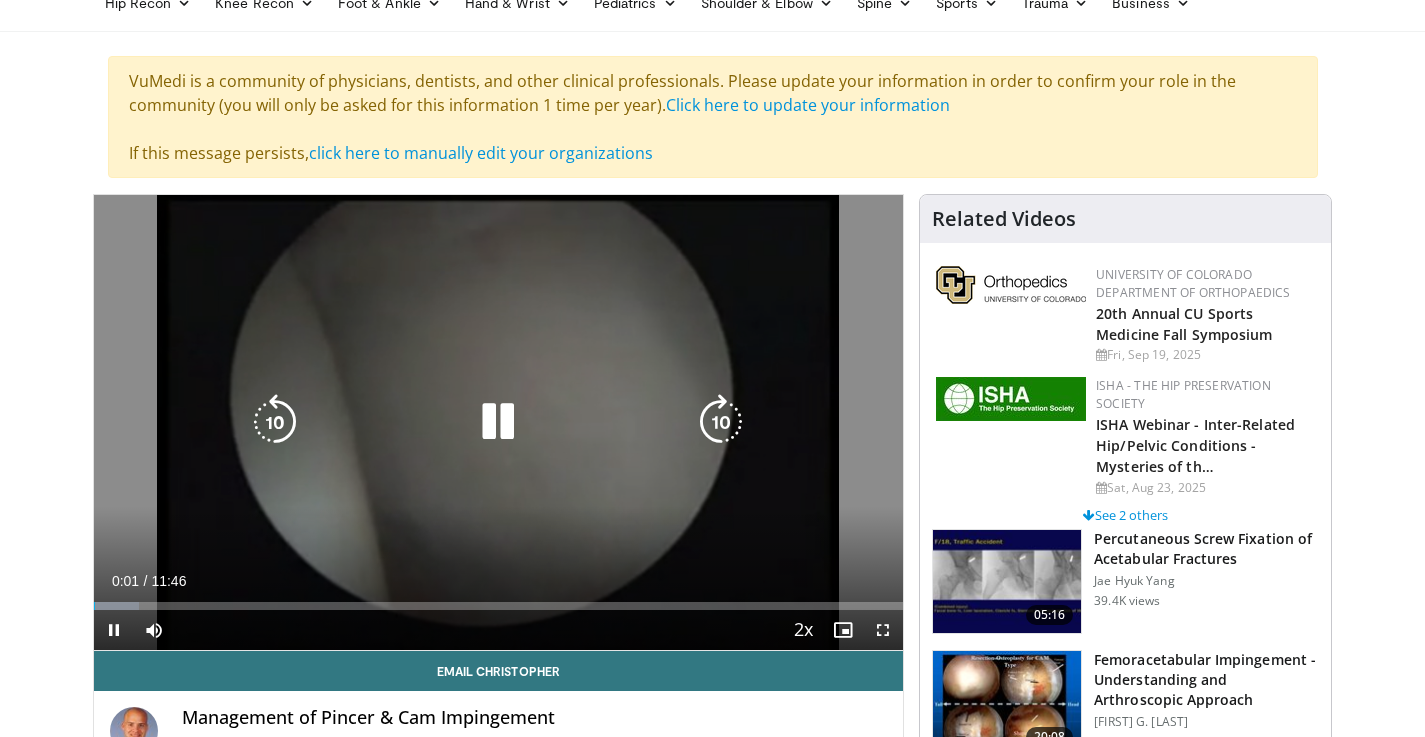 click at bounding box center (498, 422) 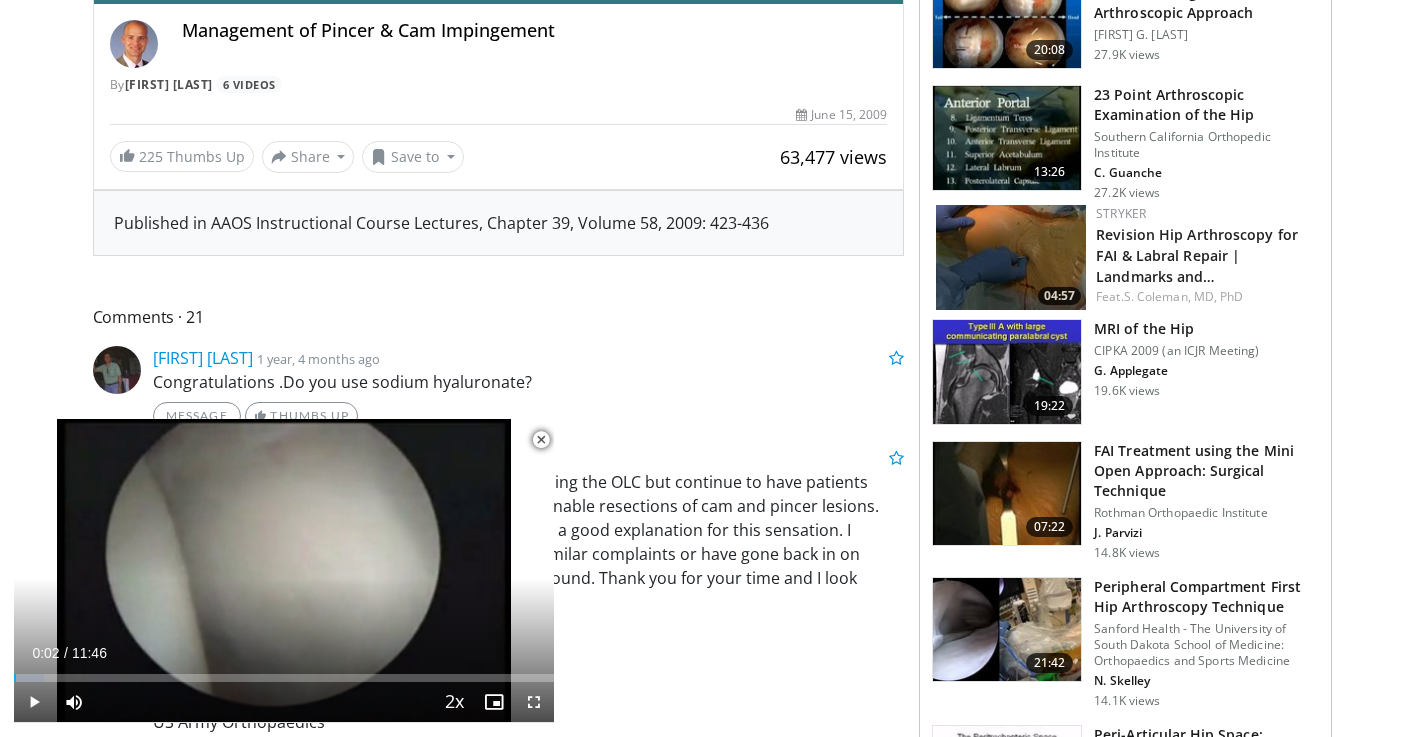 scroll, scrollTop: 793, scrollLeft: 0, axis: vertical 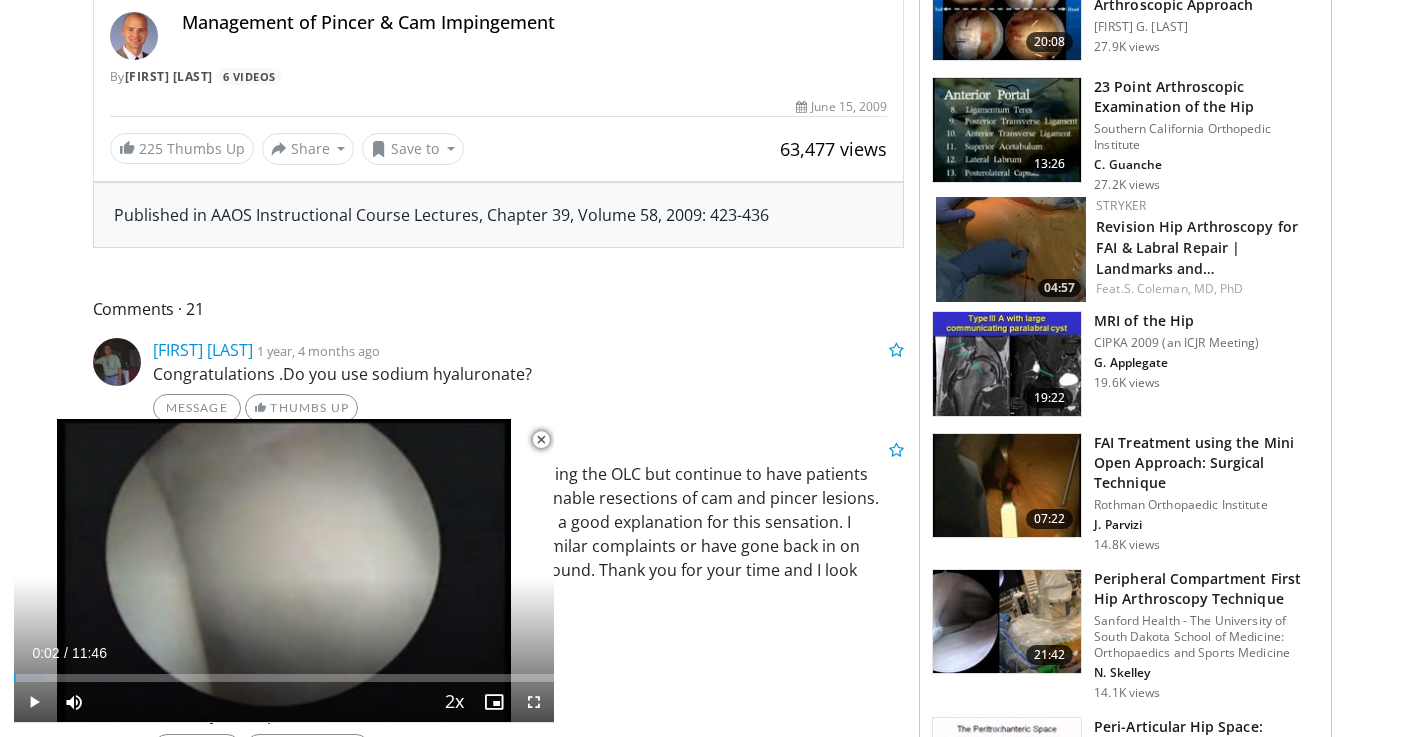 click at bounding box center (541, 440) 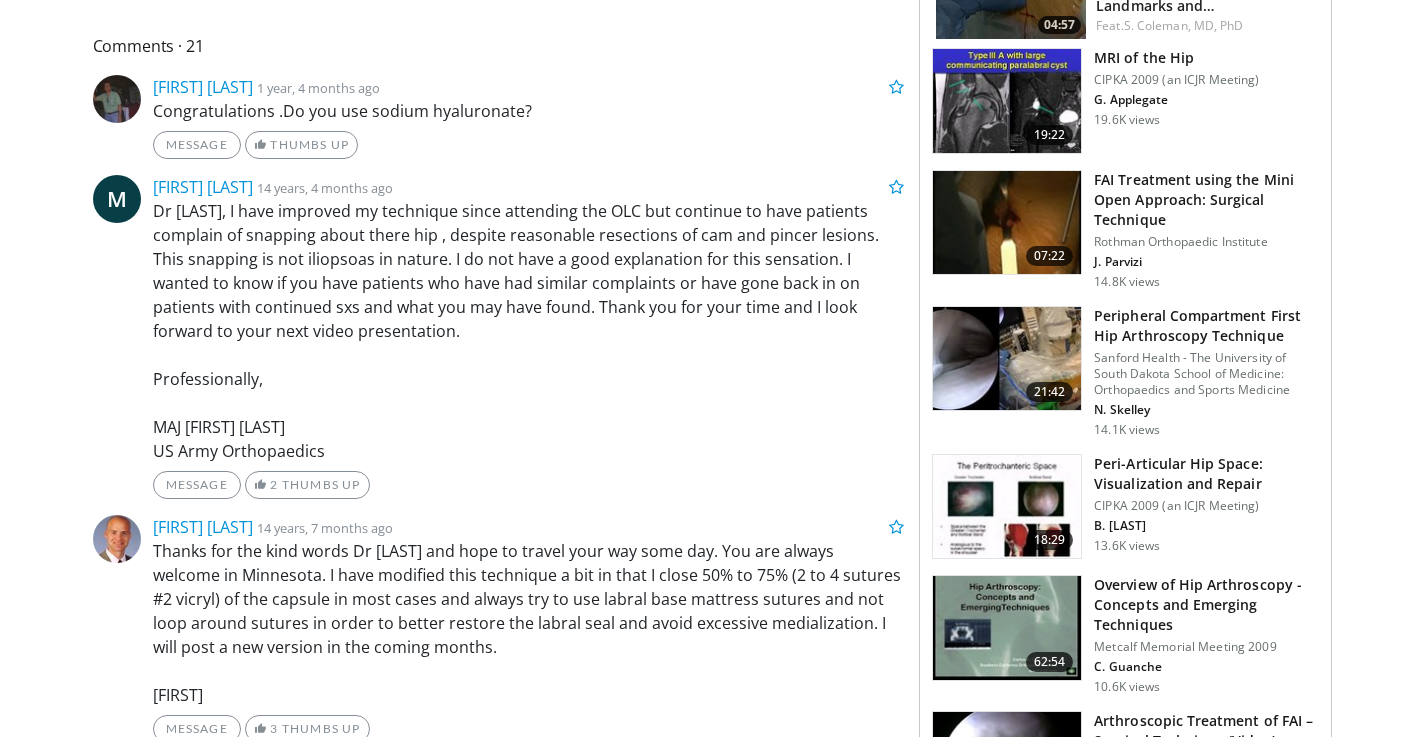 scroll, scrollTop: 0, scrollLeft: 0, axis: both 